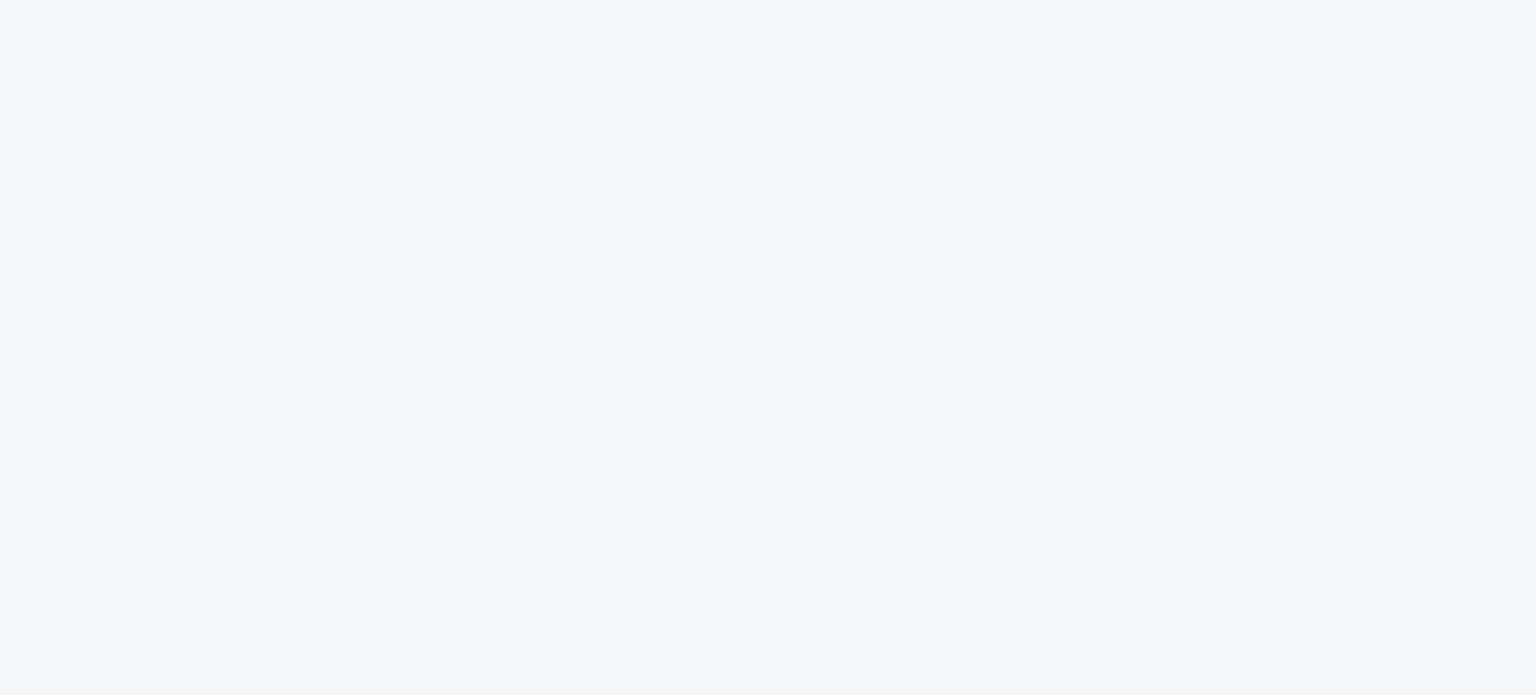 scroll, scrollTop: 0, scrollLeft: 0, axis: both 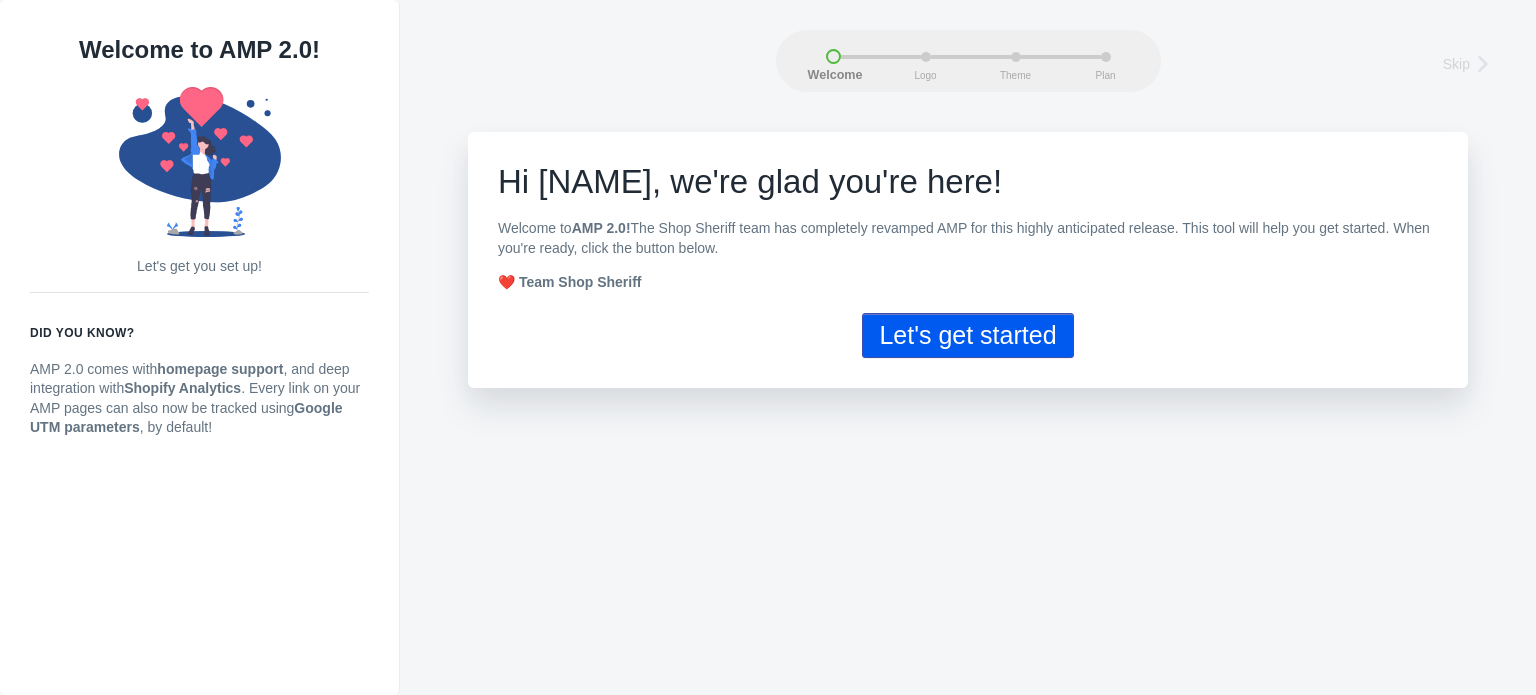 click on "Let's get started" 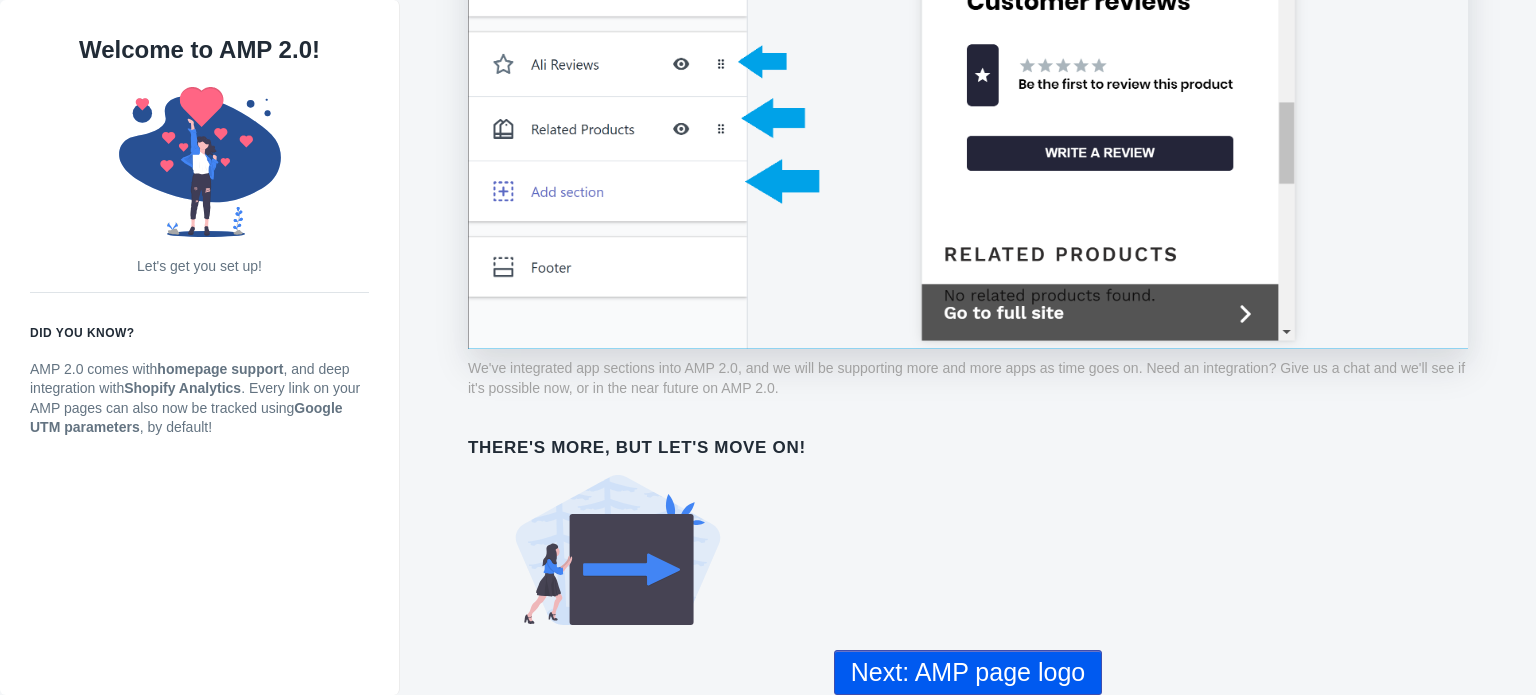 scroll, scrollTop: 1640, scrollLeft: 0, axis: vertical 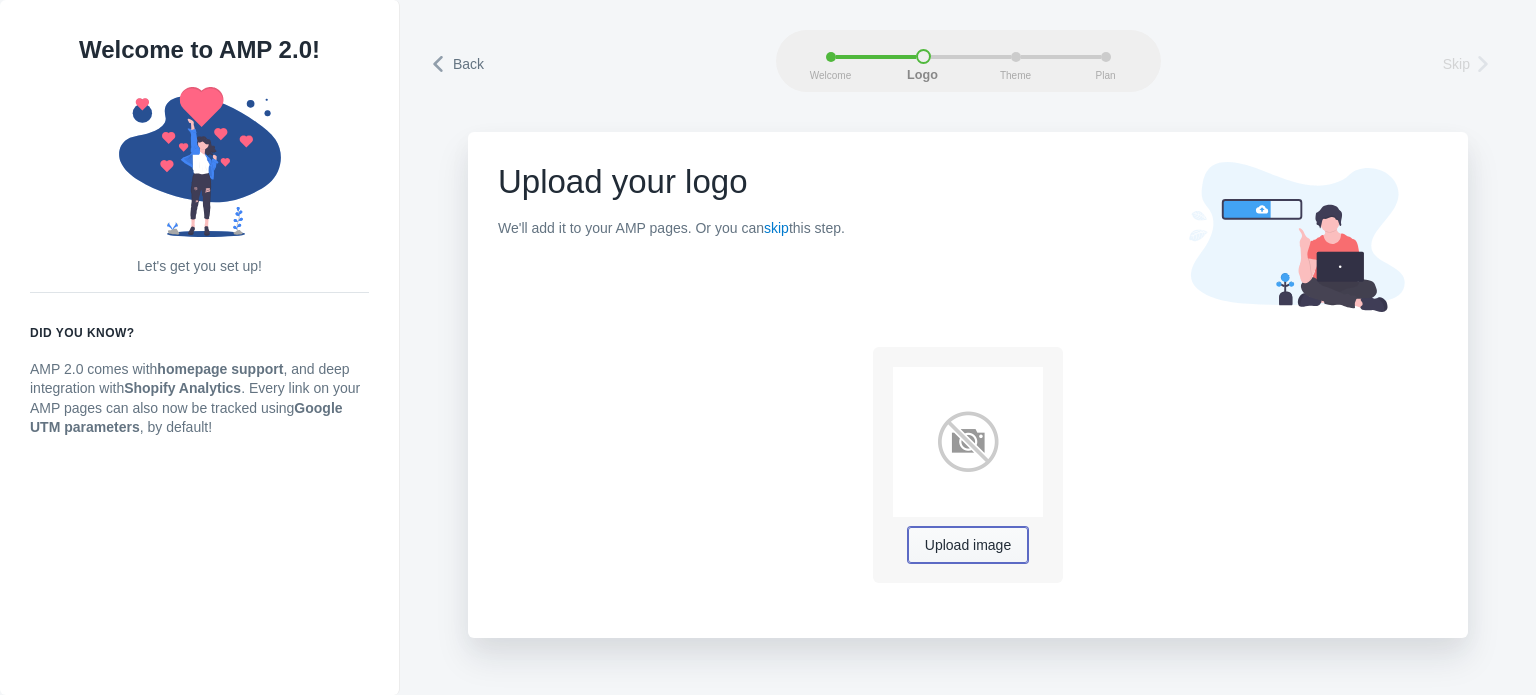 click on "Upload image" 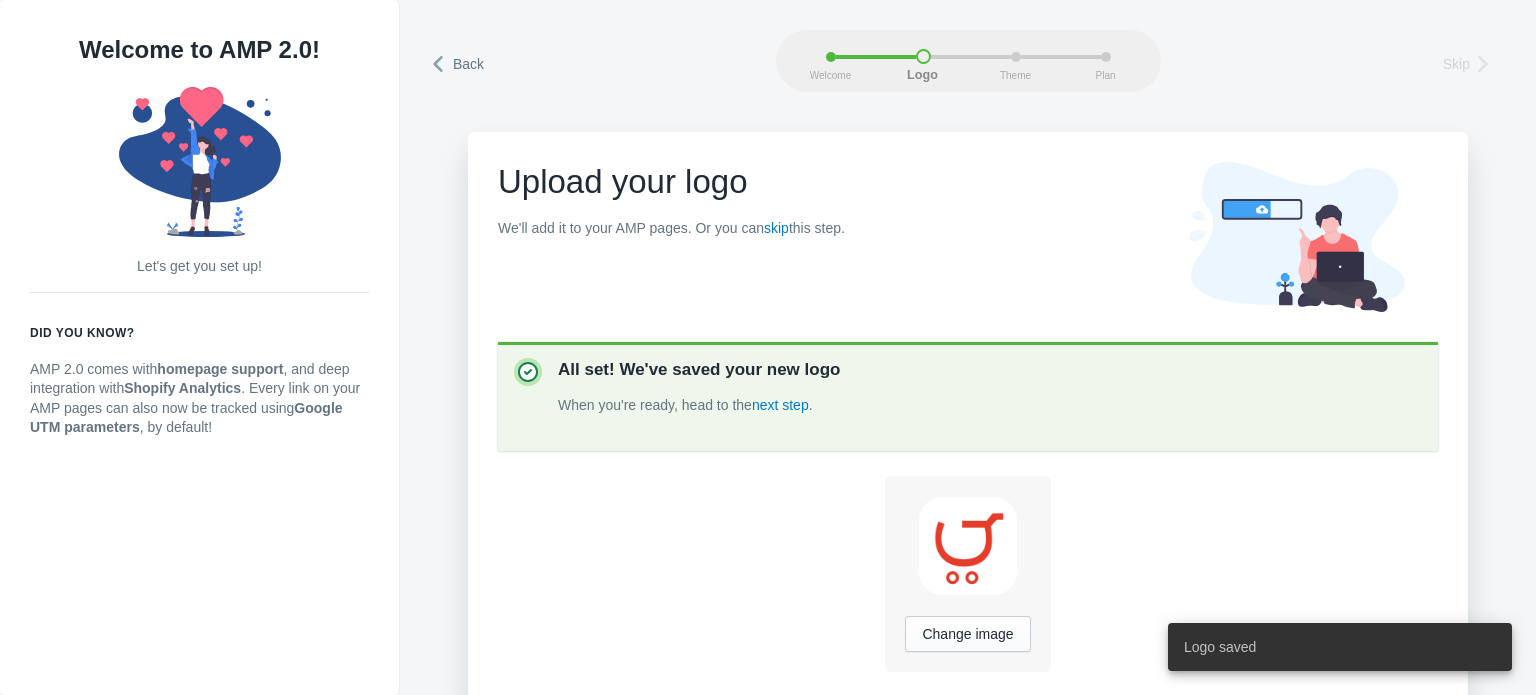 scroll, scrollTop: 80, scrollLeft: 0, axis: vertical 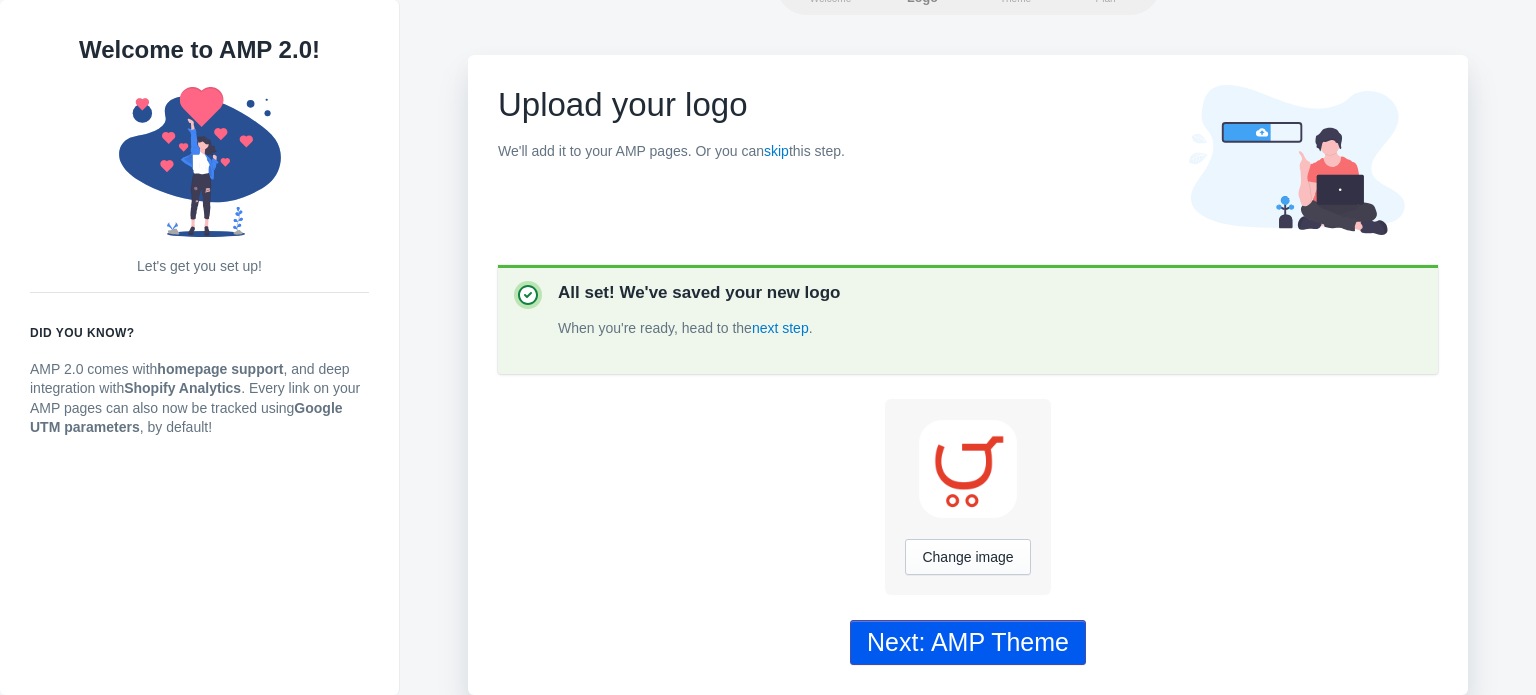 click on "Next: AMP Theme" 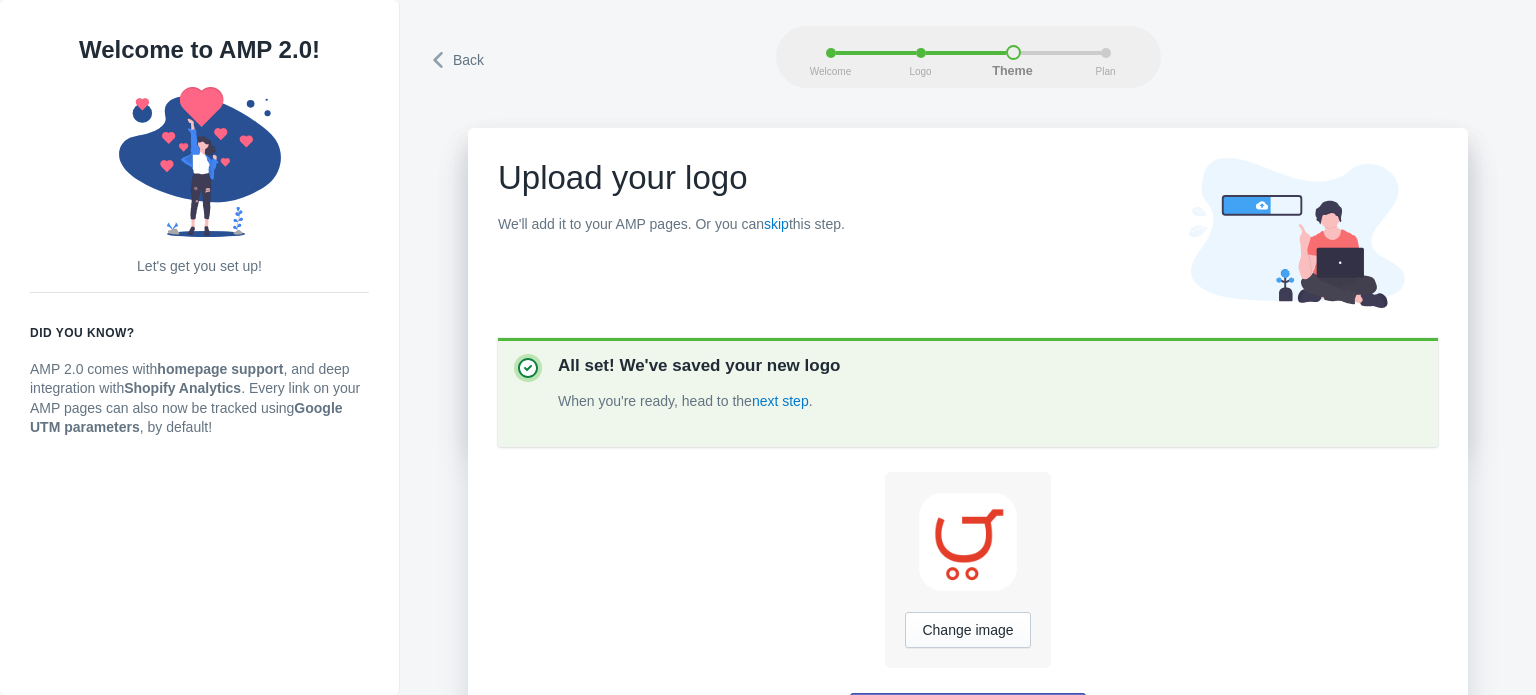 scroll, scrollTop: 0, scrollLeft: 0, axis: both 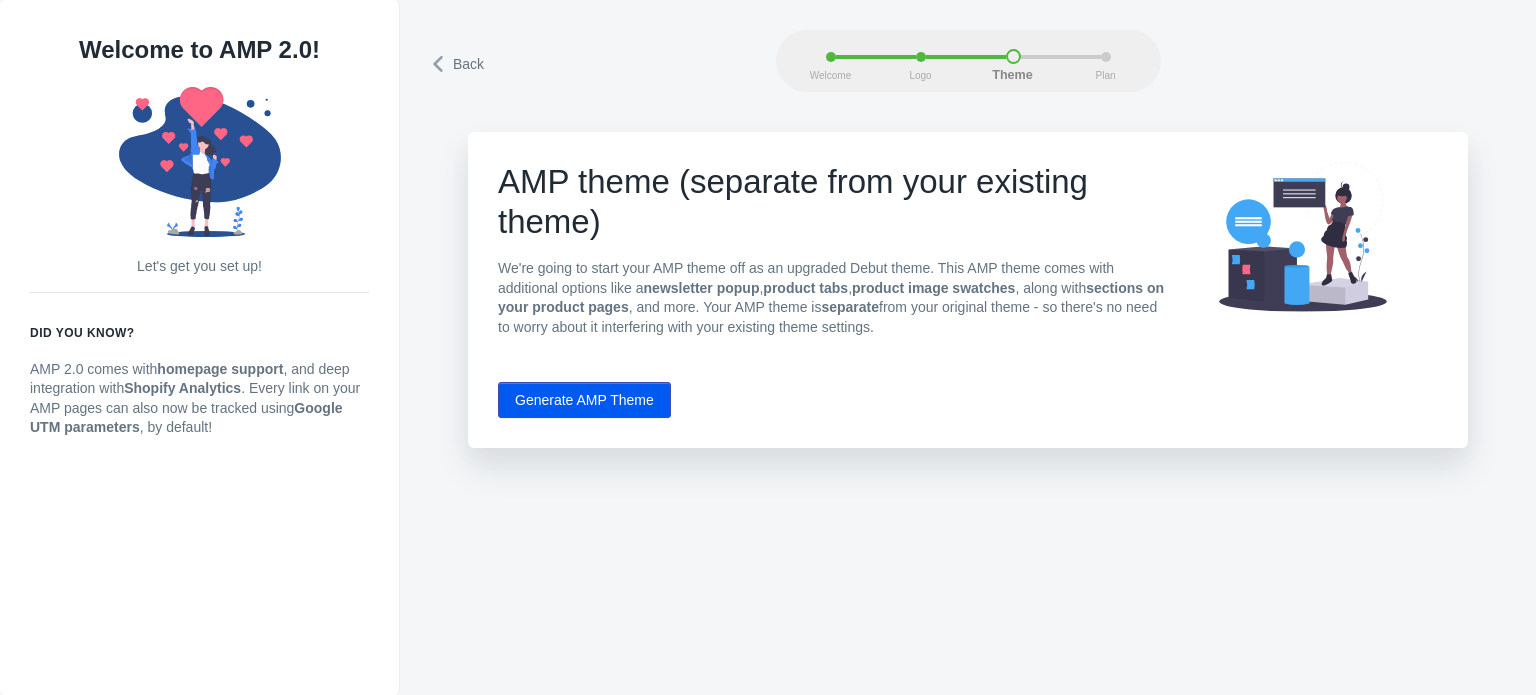 click on "Generate AMP Theme" 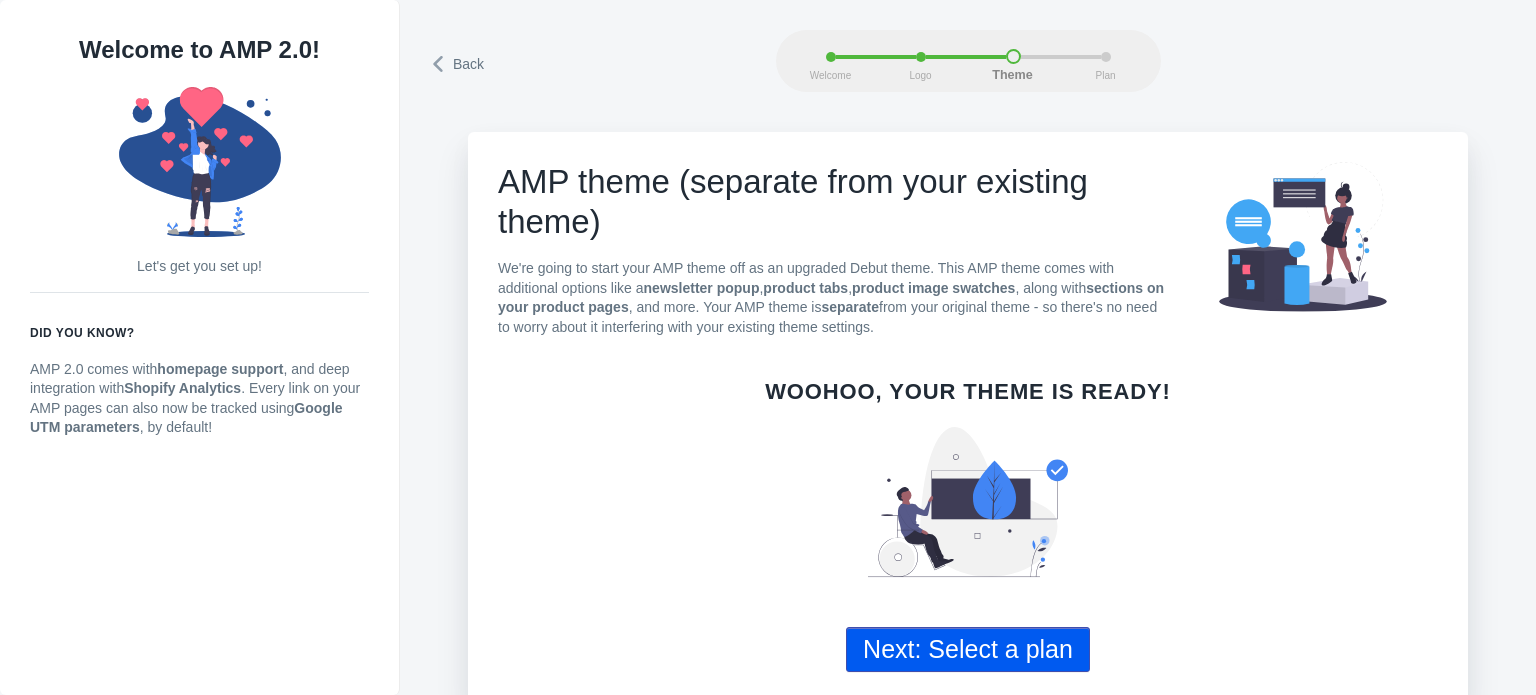 scroll, scrollTop: 10, scrollLeft: 0, axis: vertical 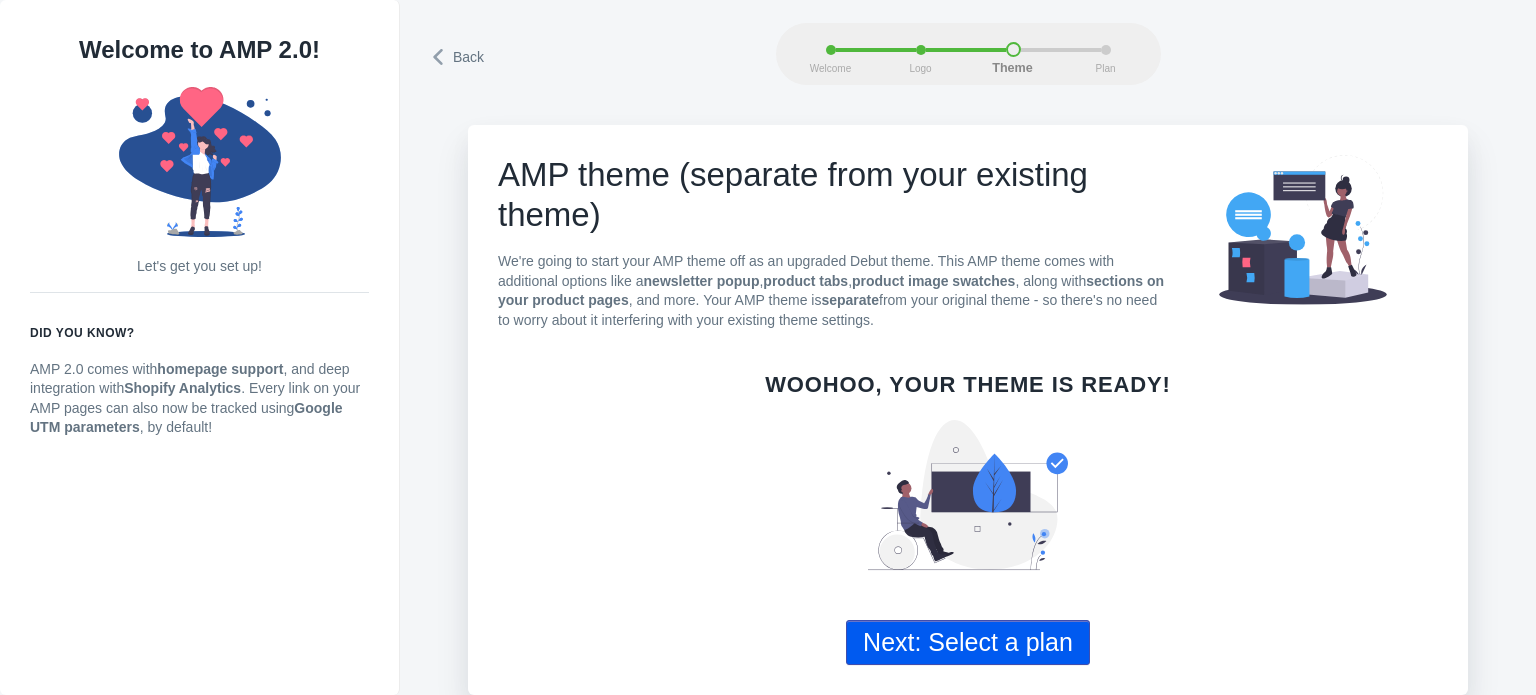click on "Next: Select a plan" 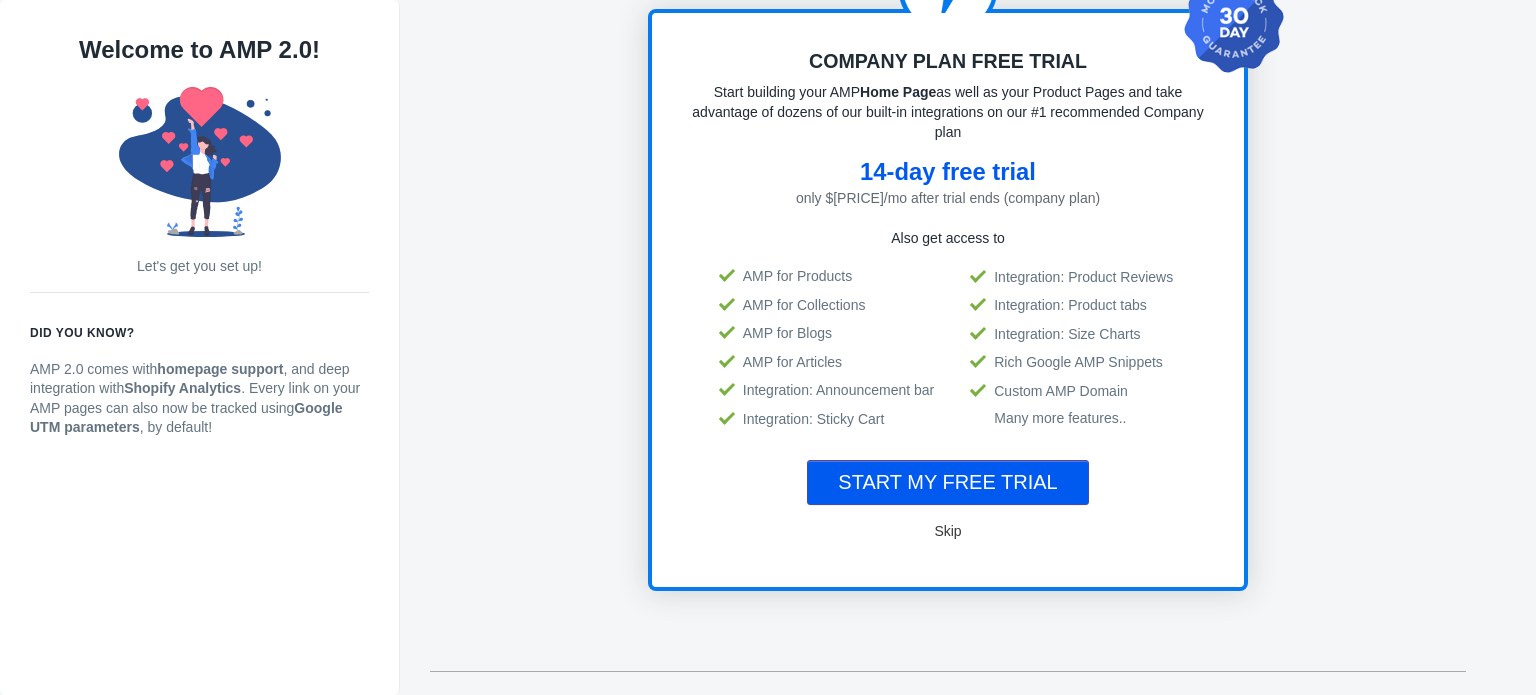 scroll, scrollTop: 216, scrollLeft: 0, axis: vertical 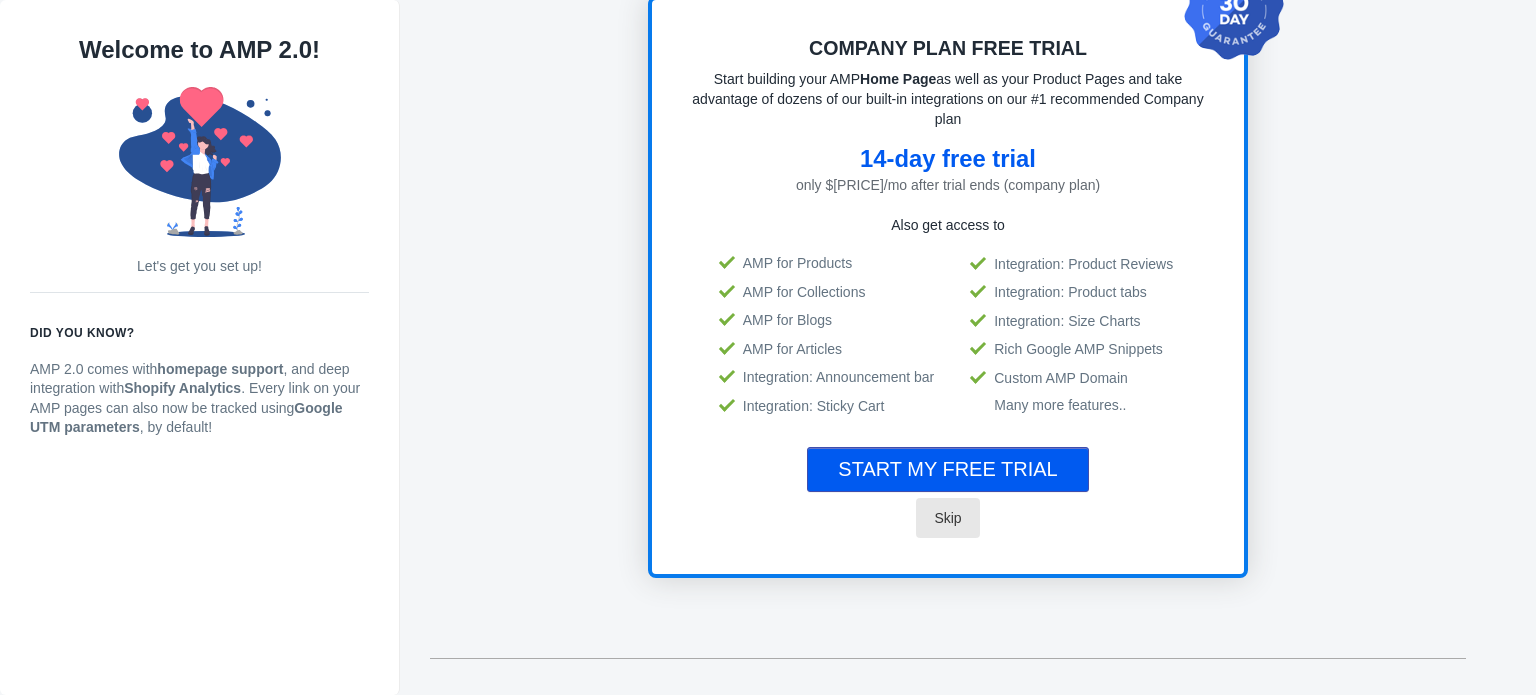 click on "Skip" at bounding box center [947, 518] 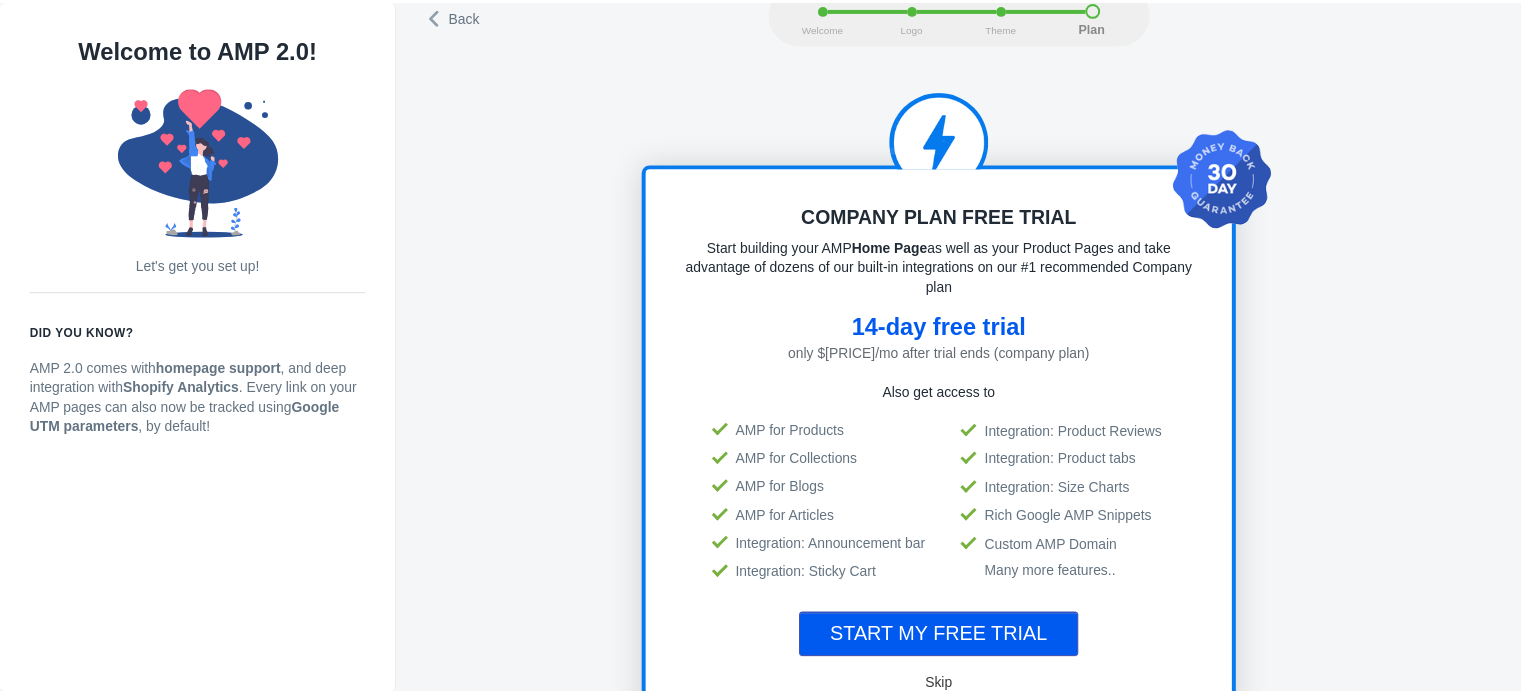 scroll, scrollTop: 0, scrollLeft: 0, axis: both 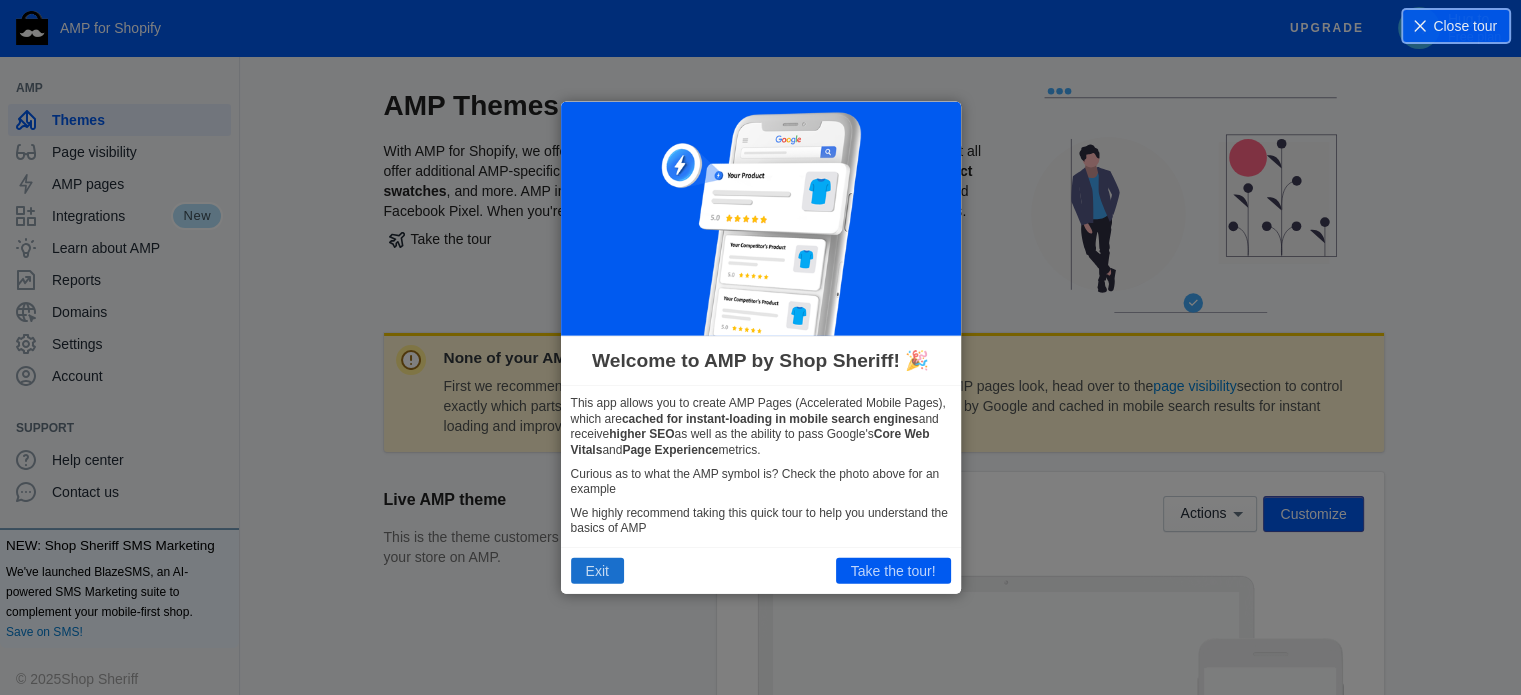 click on "Exit" at bounding box center [597, 571] 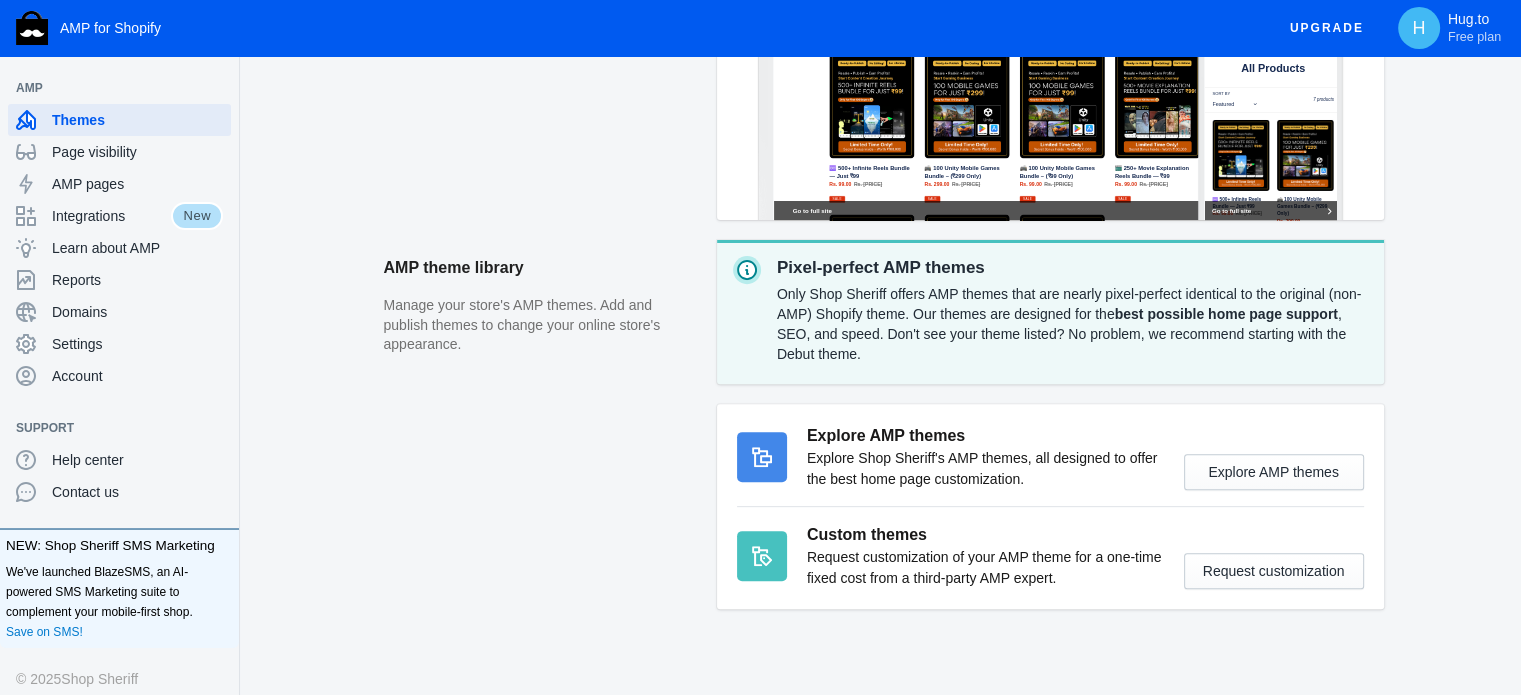 scroll, scrollTop: 700, scrollLeft: 0, axis: vertical 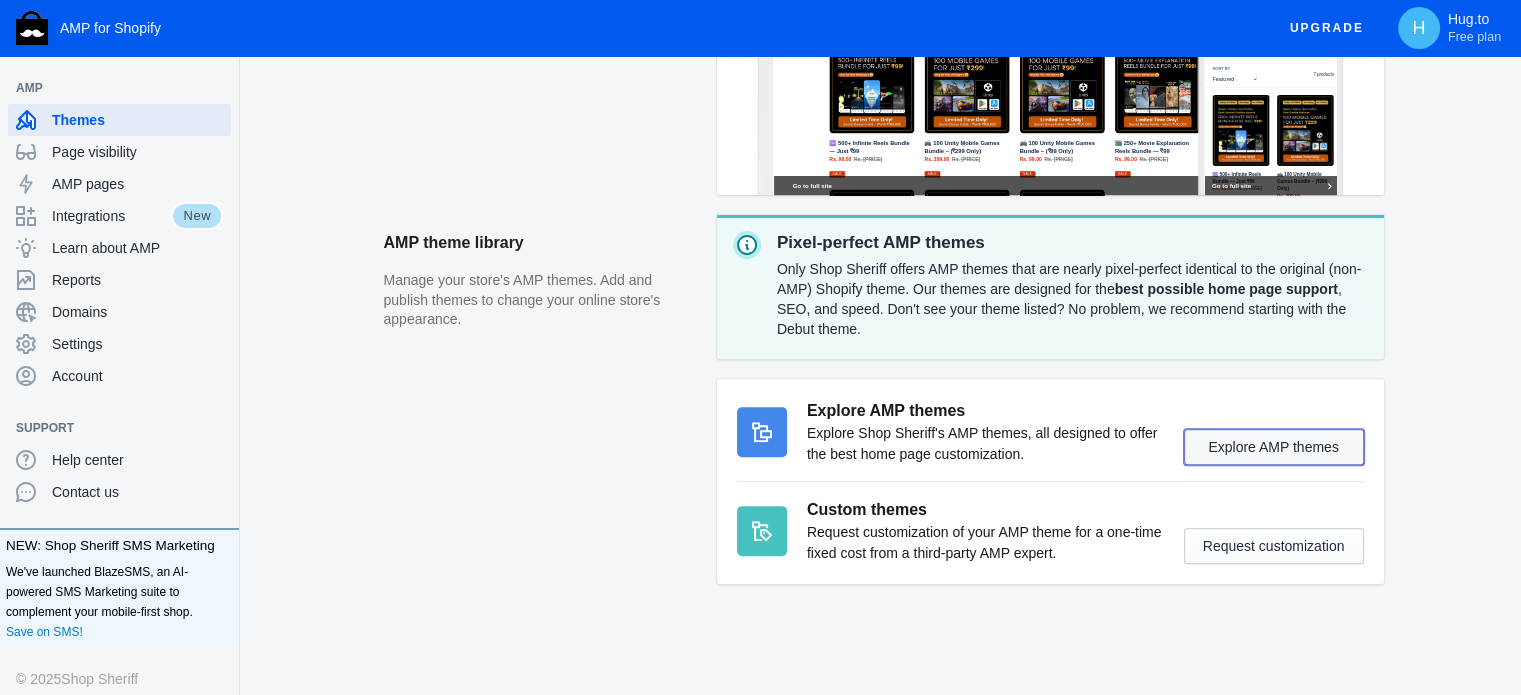 click on "Explore AMP themes" at bounding box center [1274, 447] 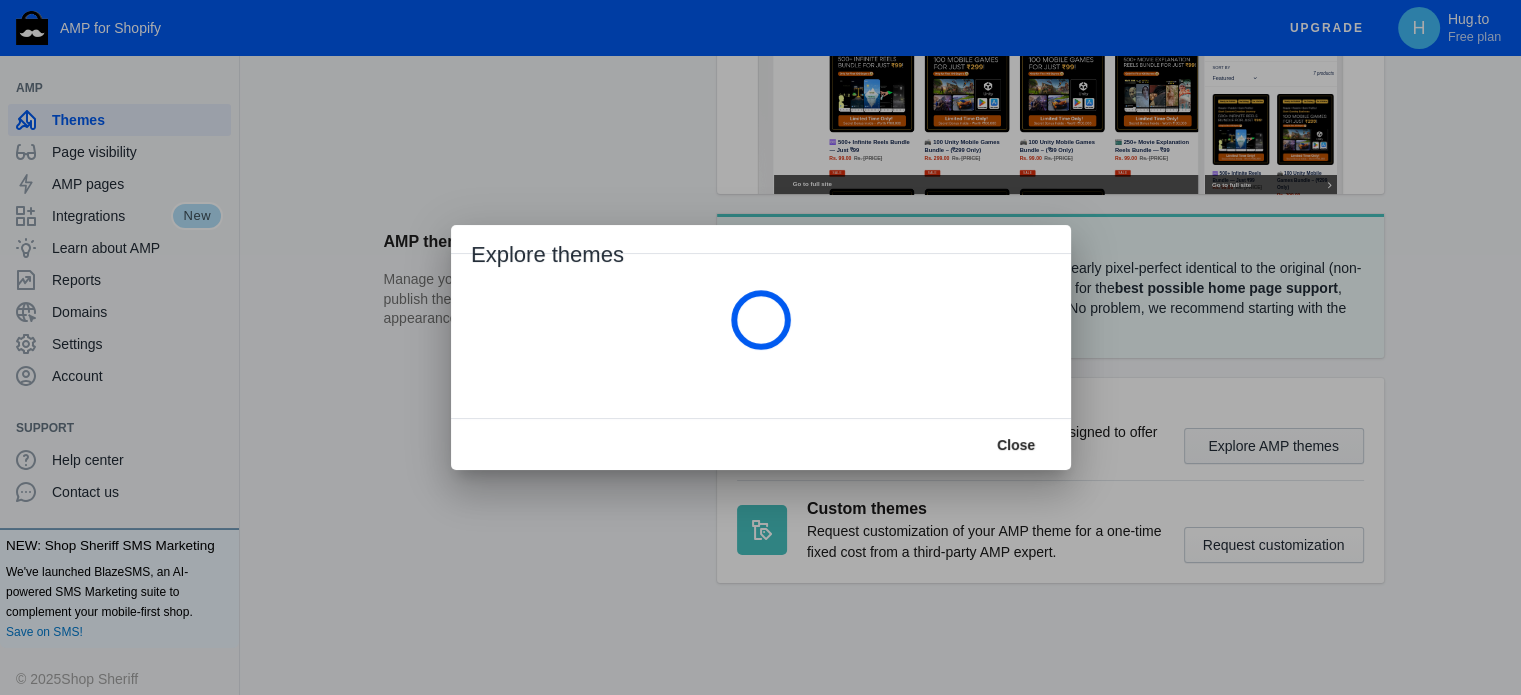 scroll, scrollTop: 0, scrollLeft: 0, axis: both 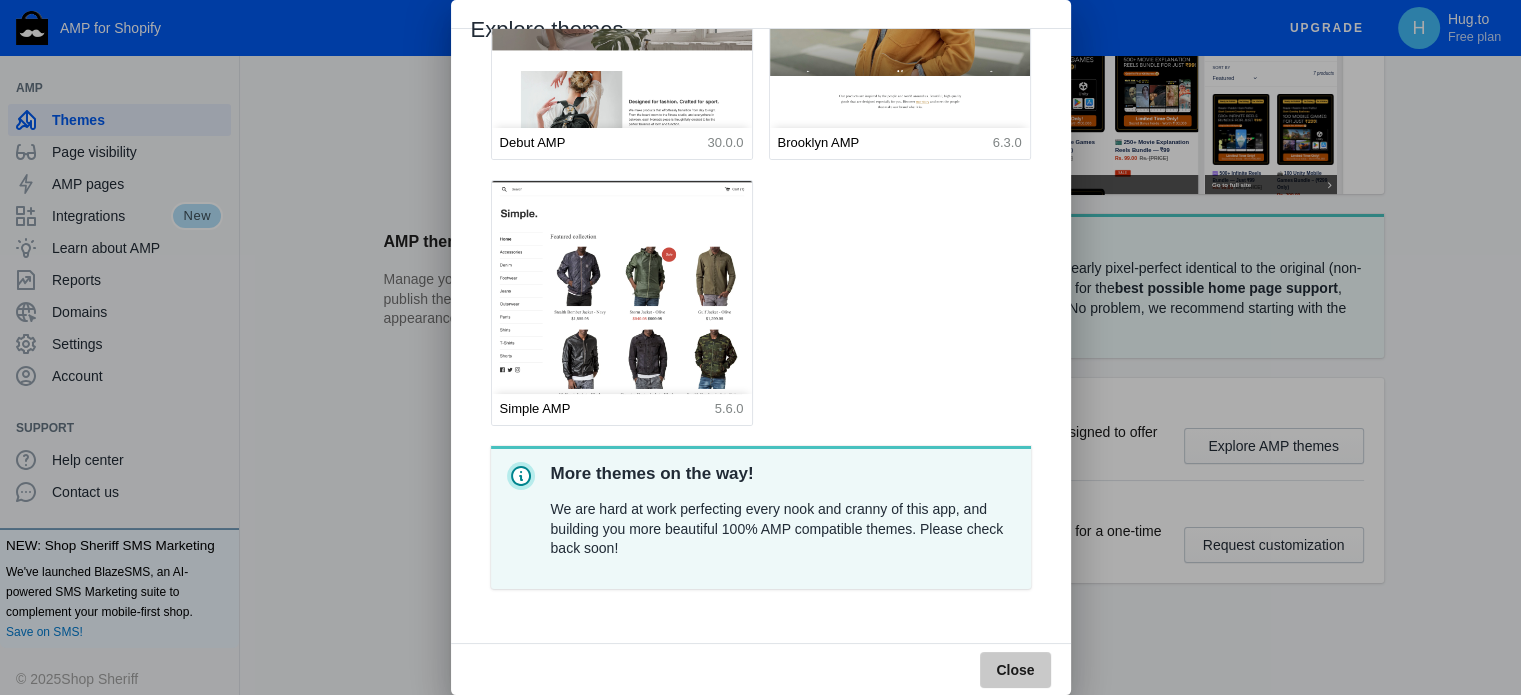 click on "Close" at bounding box center (1015, 670) 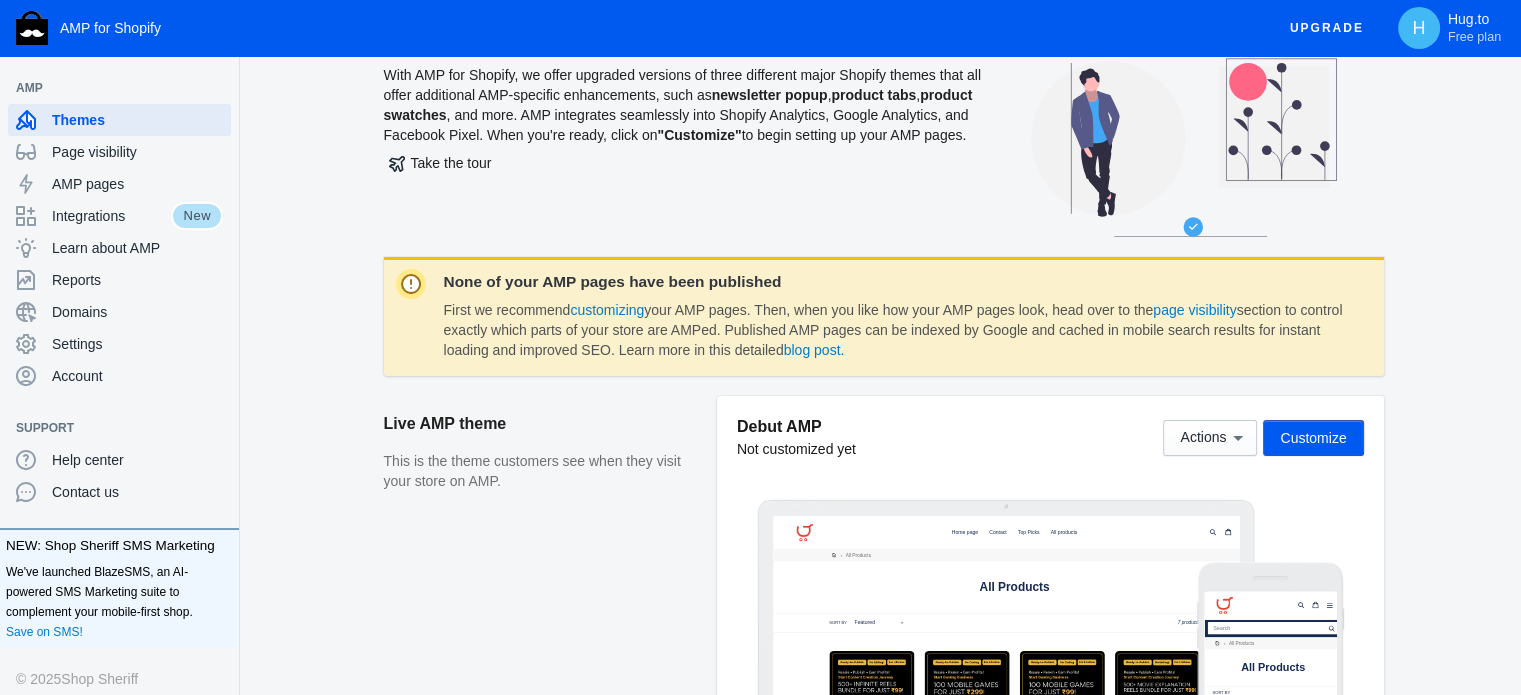 scroll, scrollTop: 75, scrollLeft: 0, axis: vertical 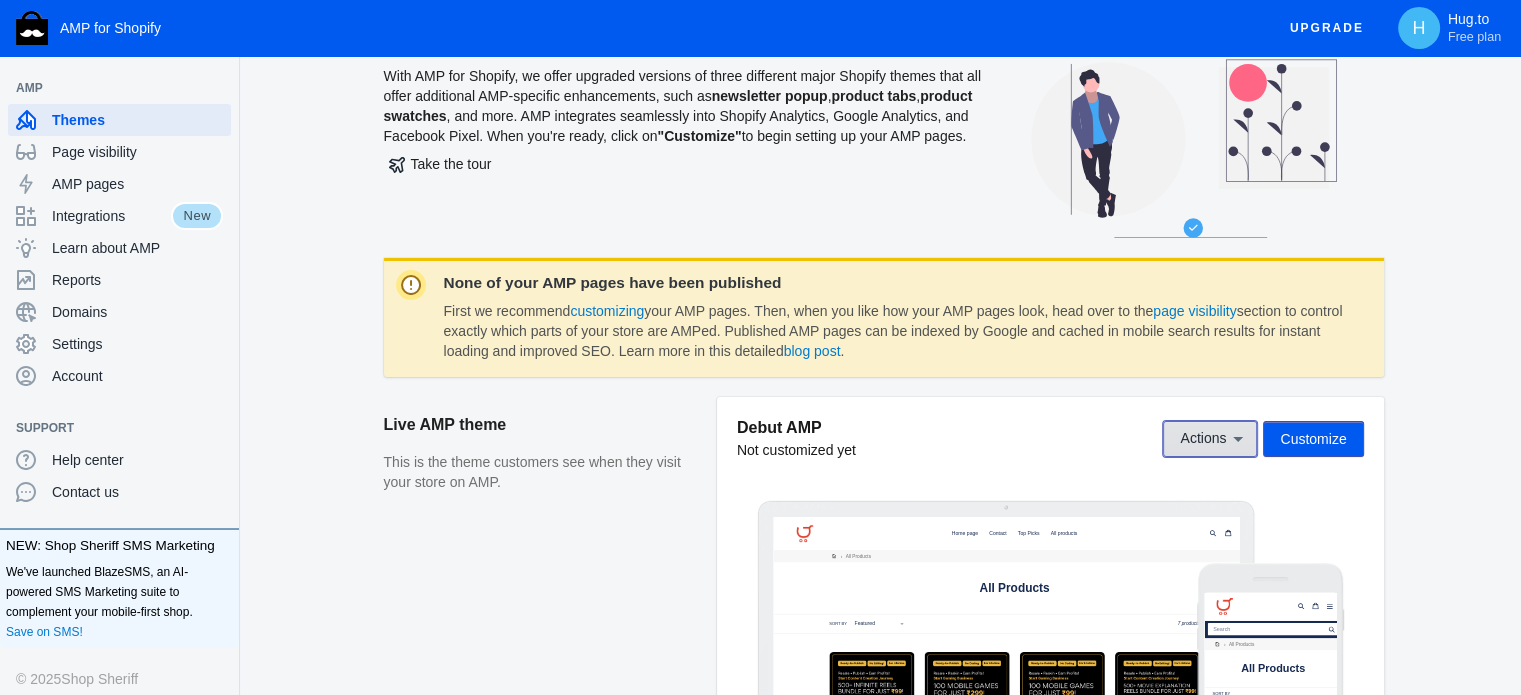click on "Actions" at bounding box center (1203, 439) 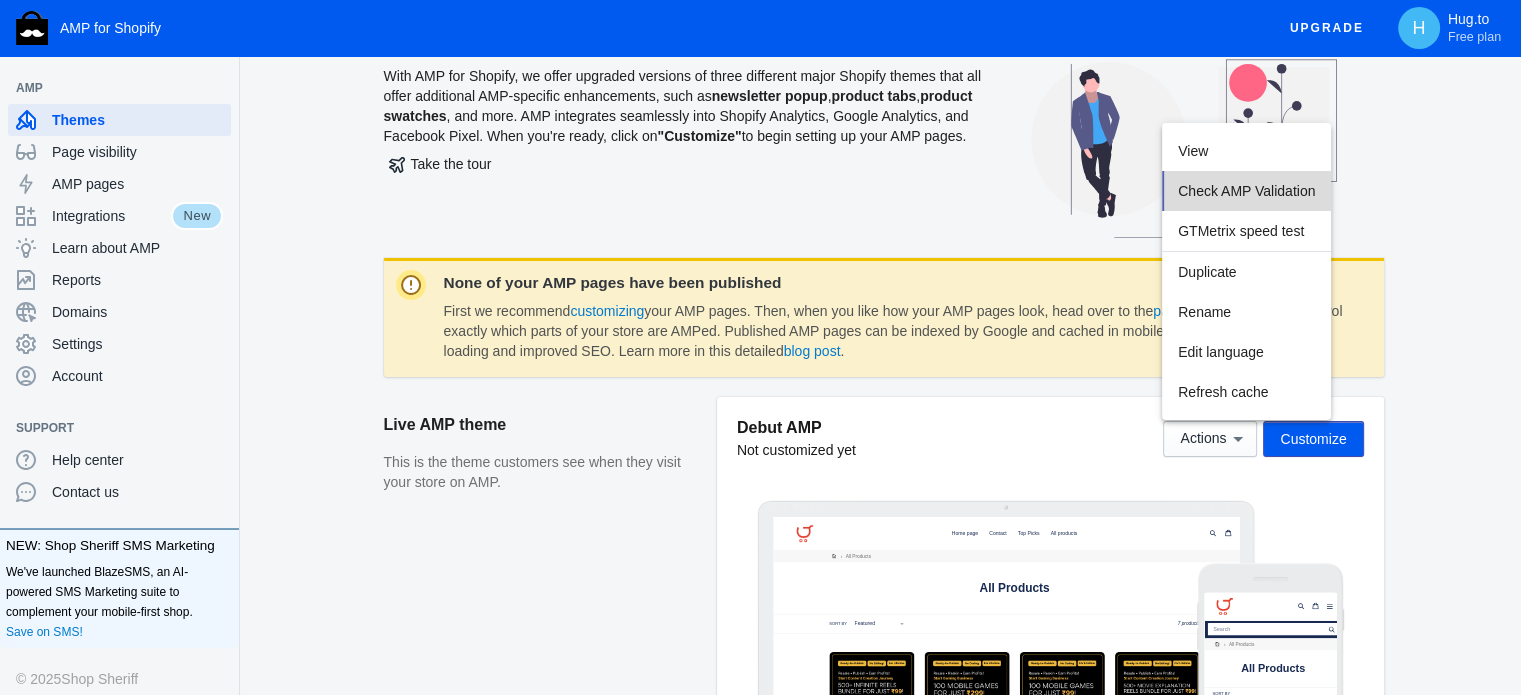 click on "Check AMP Validation" at bounding box center (1246, 191) 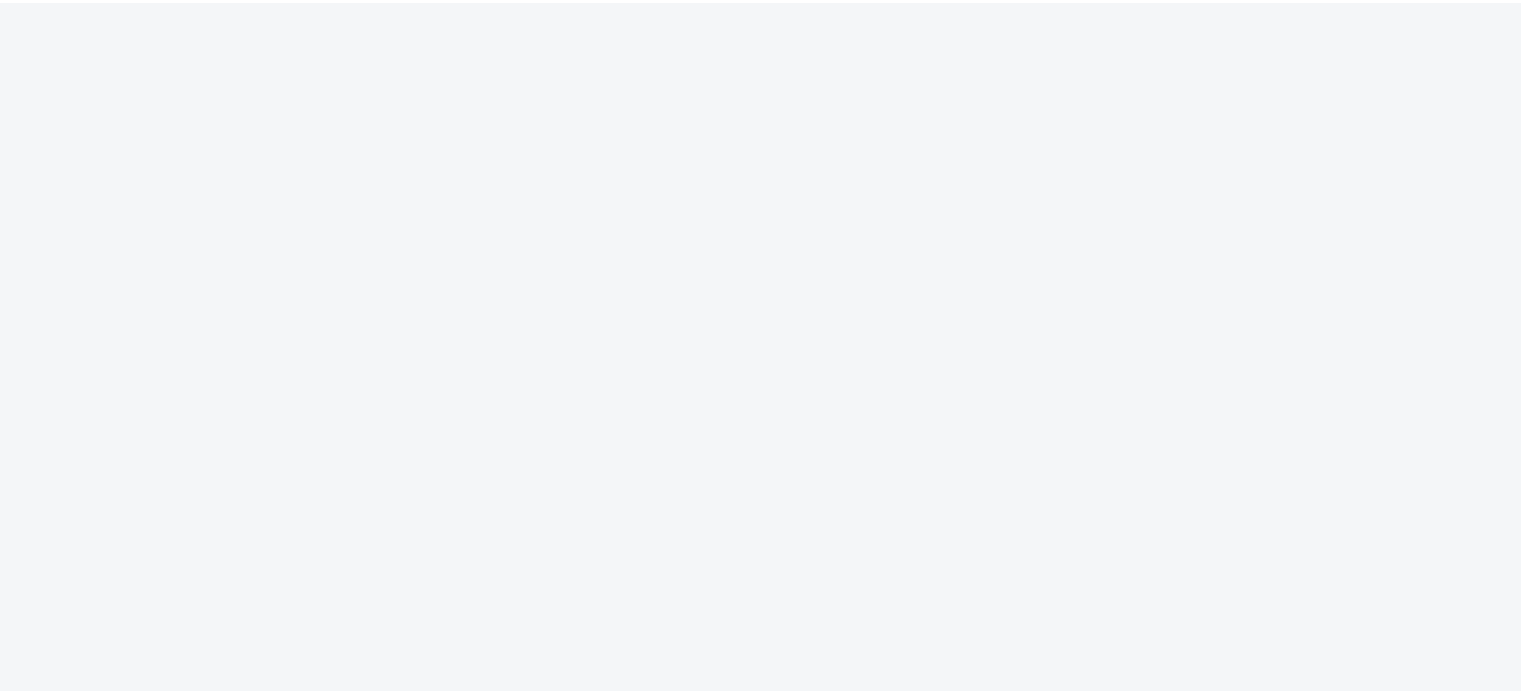 scroll, scrollTop: 0, scrollLeft: 0, axis: both 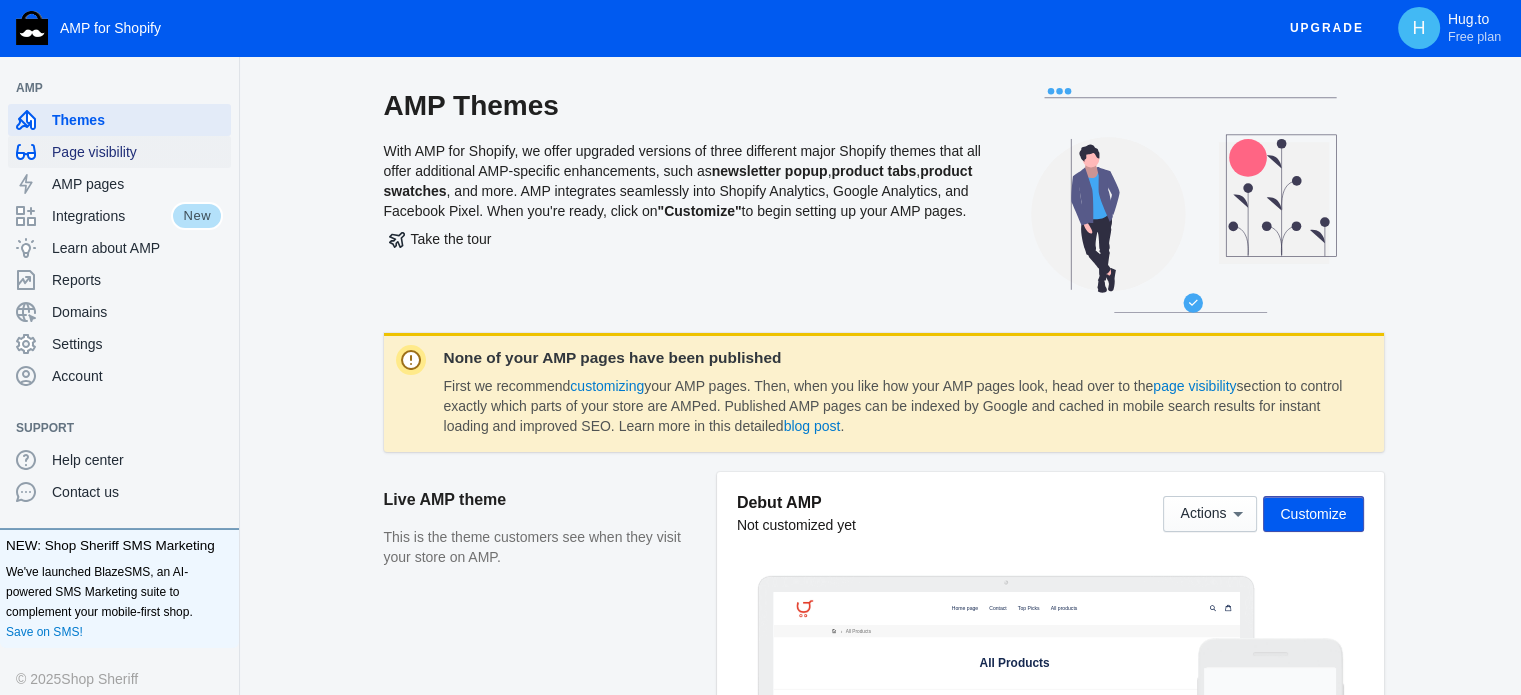 click on "Page visibility" at bounding box center (137, 152) 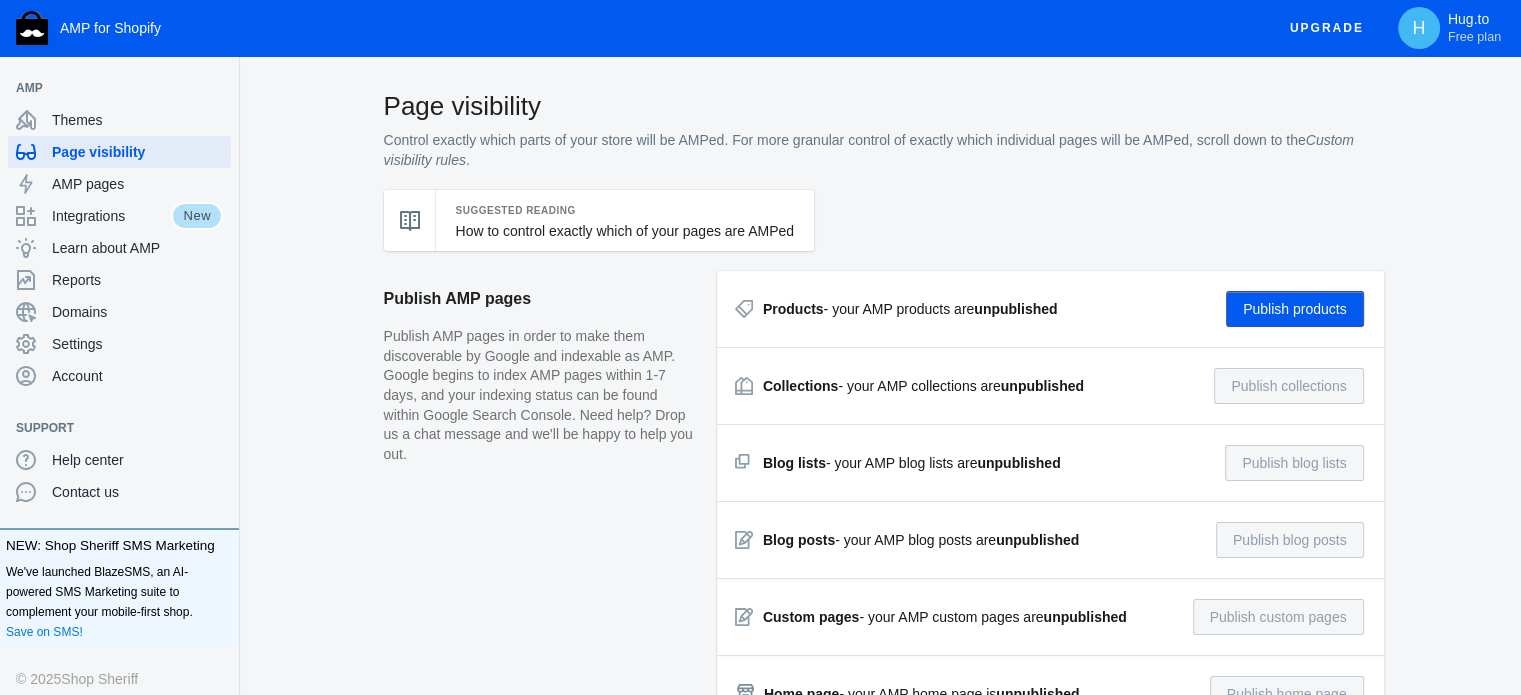 click on "Publish products" 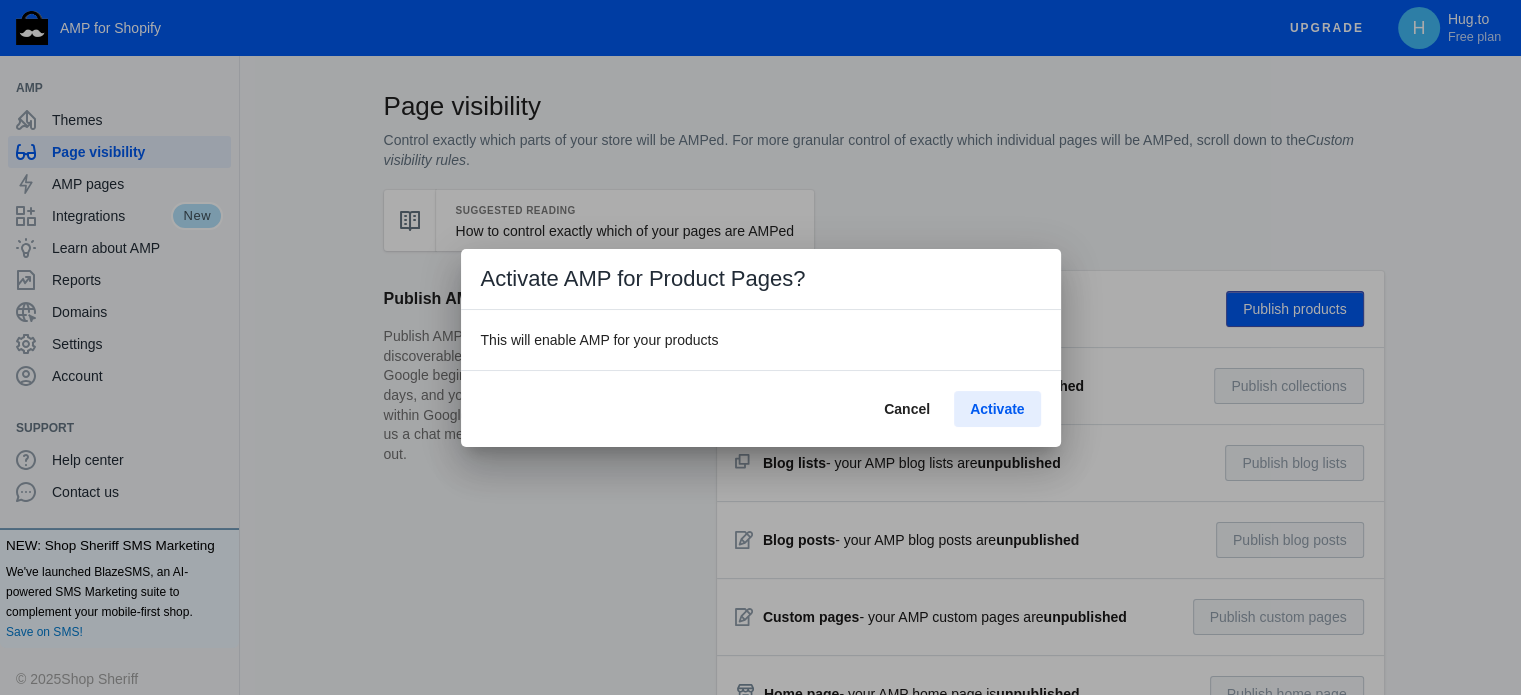 click on "Activate" at bounding box center [997, 409] 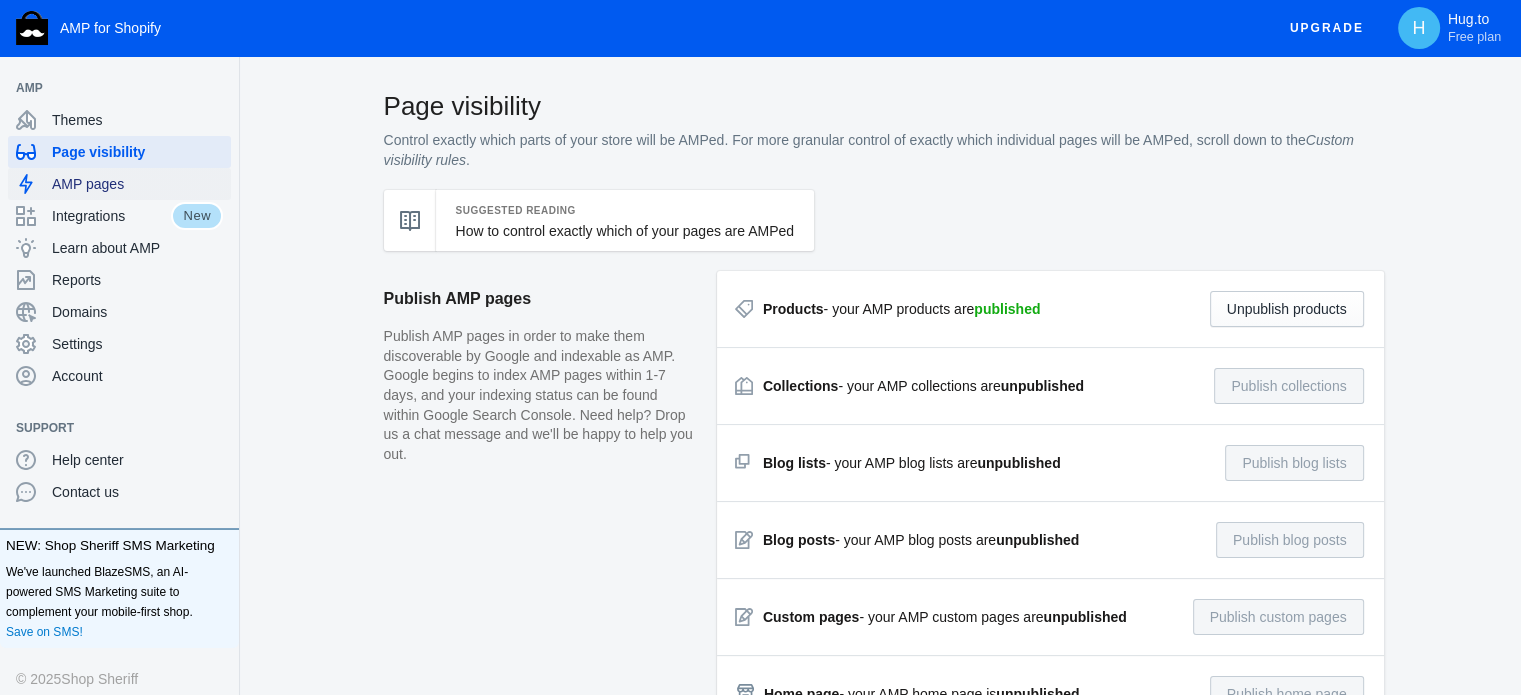 click on "AMP pages" at bounding box center [137, 184] 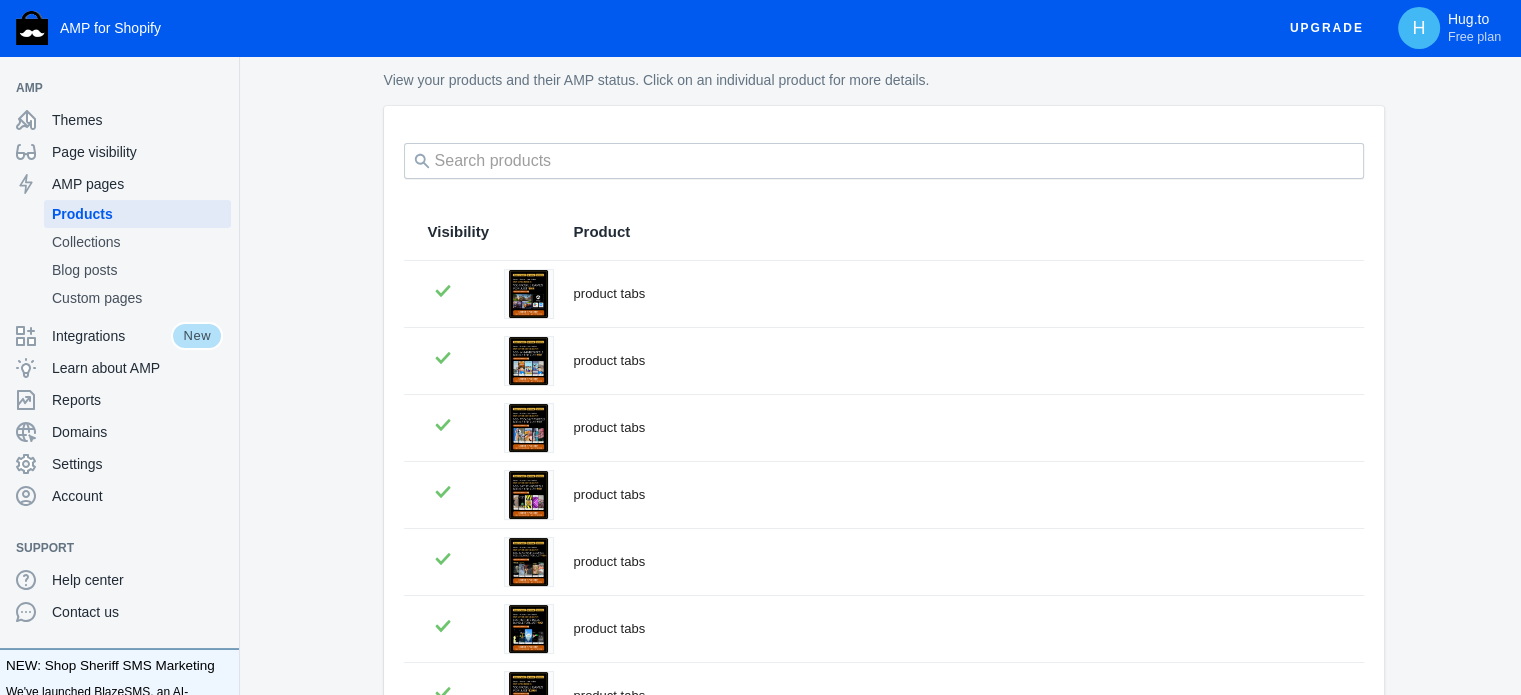 scroll, scrollTop: 0, scrollLeft: 0, axis: both 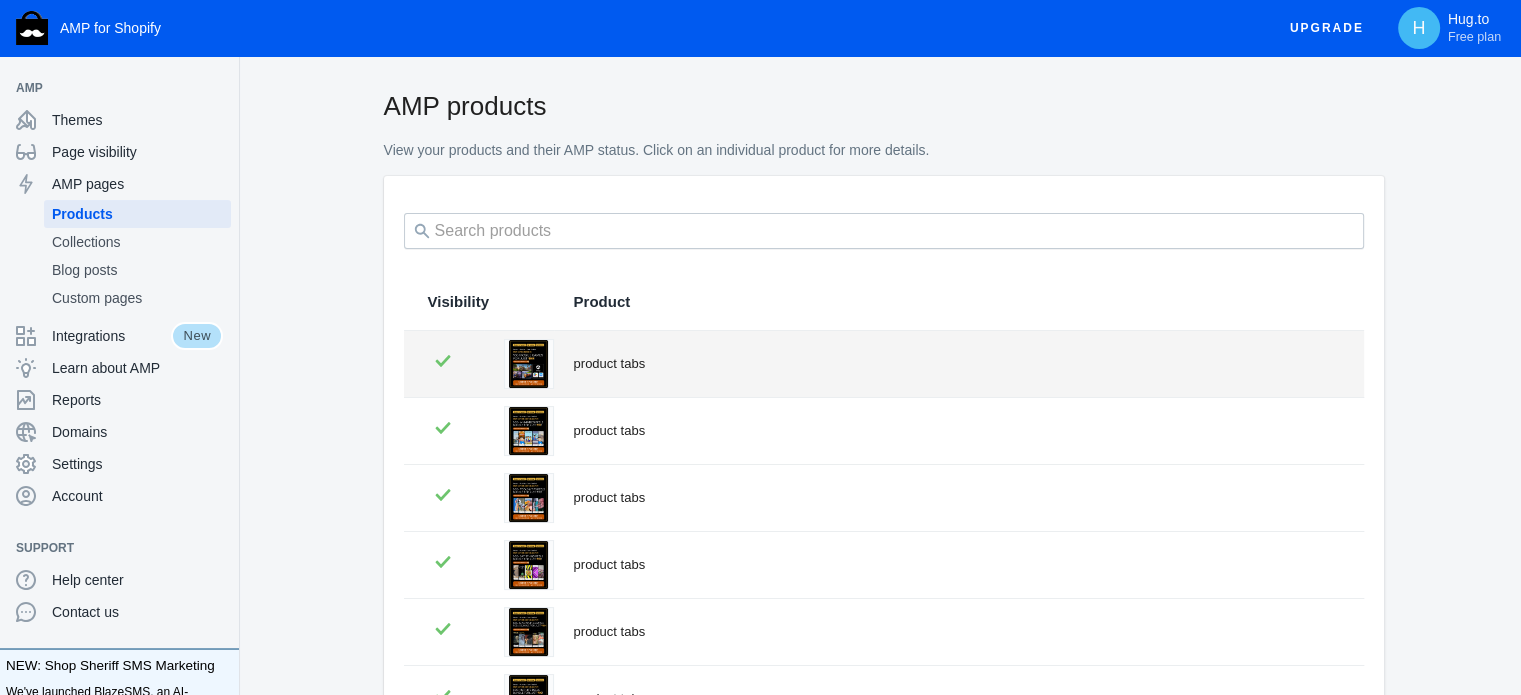 click on "product tabs" 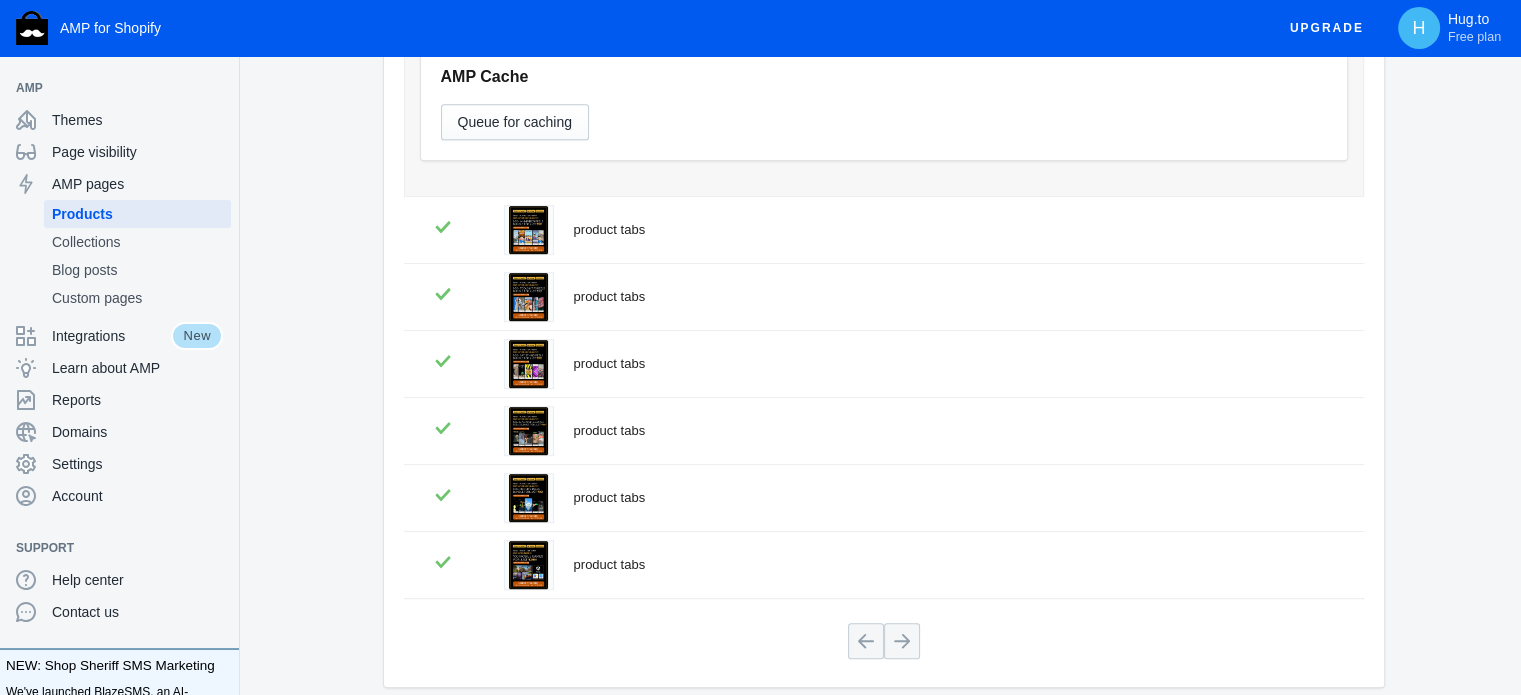 scroll, scrollTop: 956, scrollLeft: 0, axis: vertical 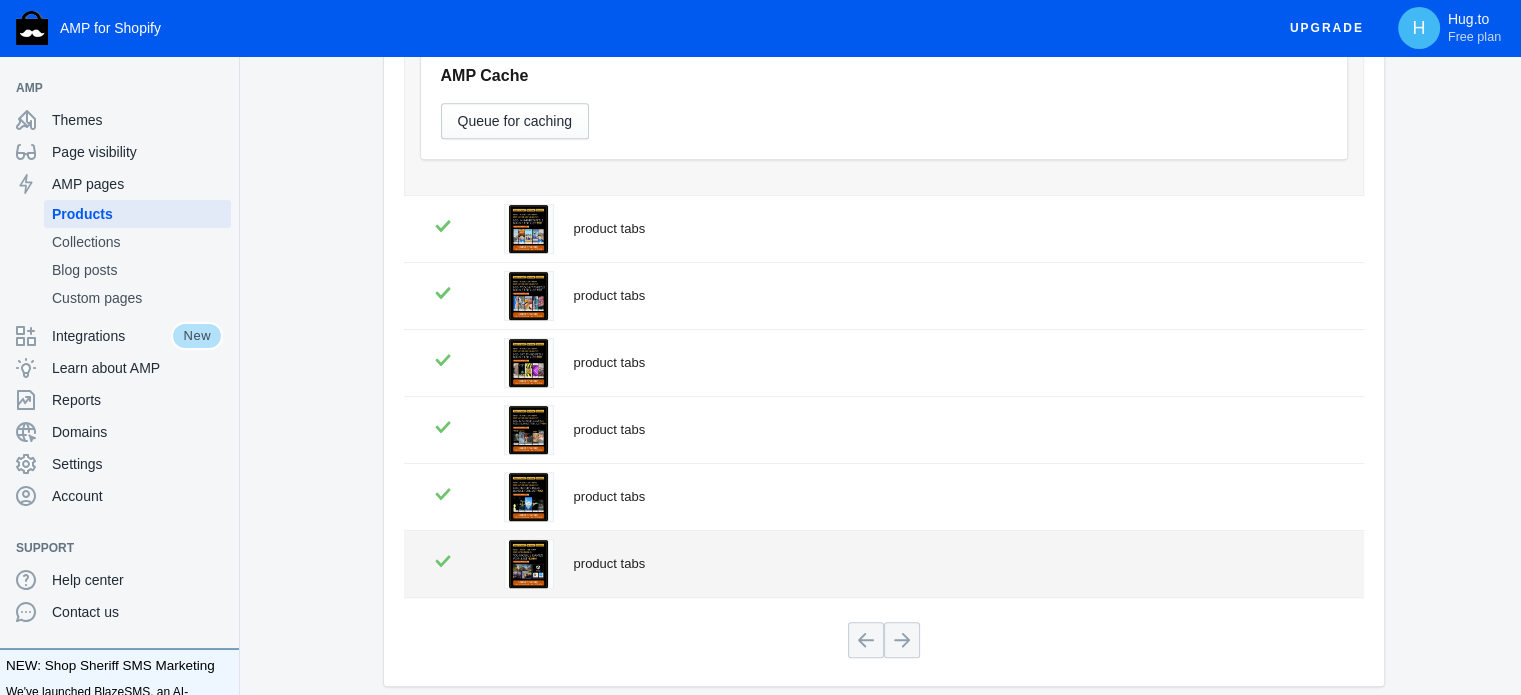click on "product tabs" 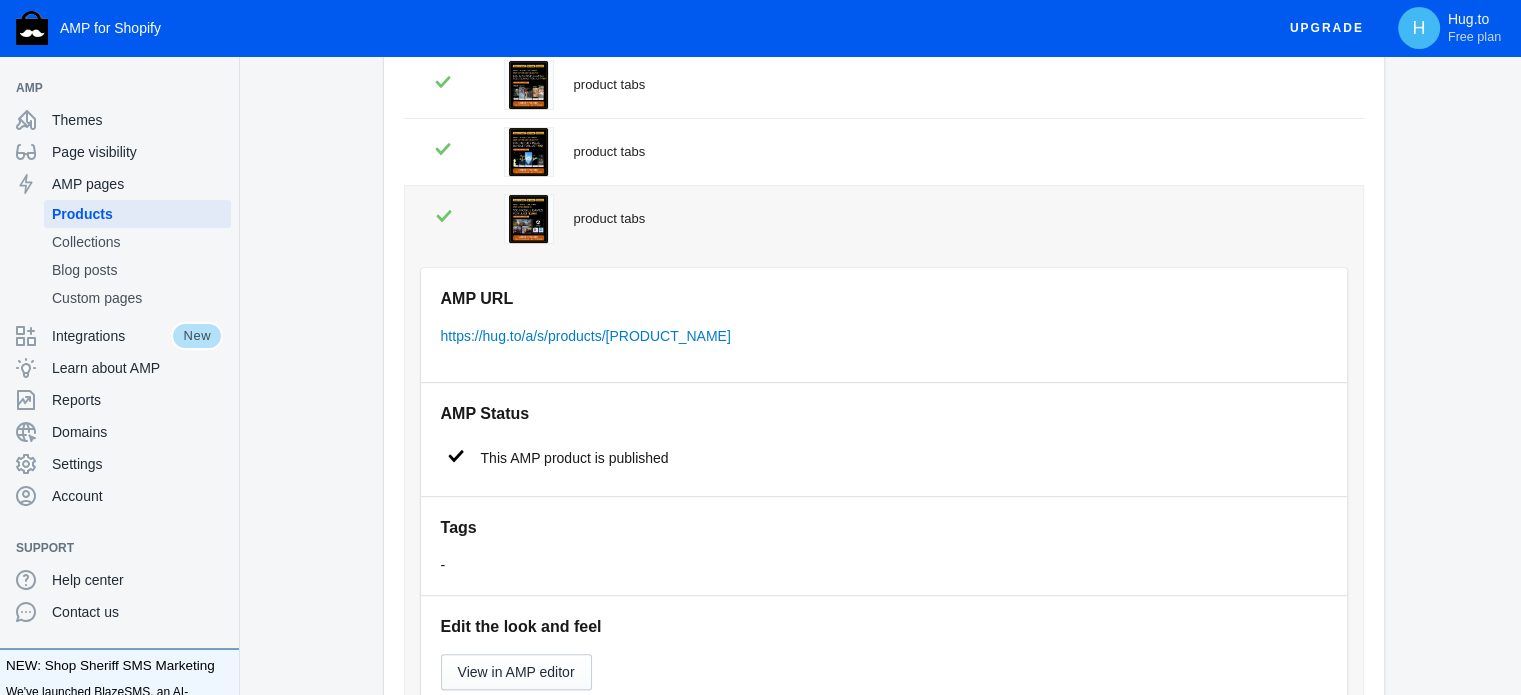 scroll, scrollTop: 548, scrollLeft: 0, axis: vertical 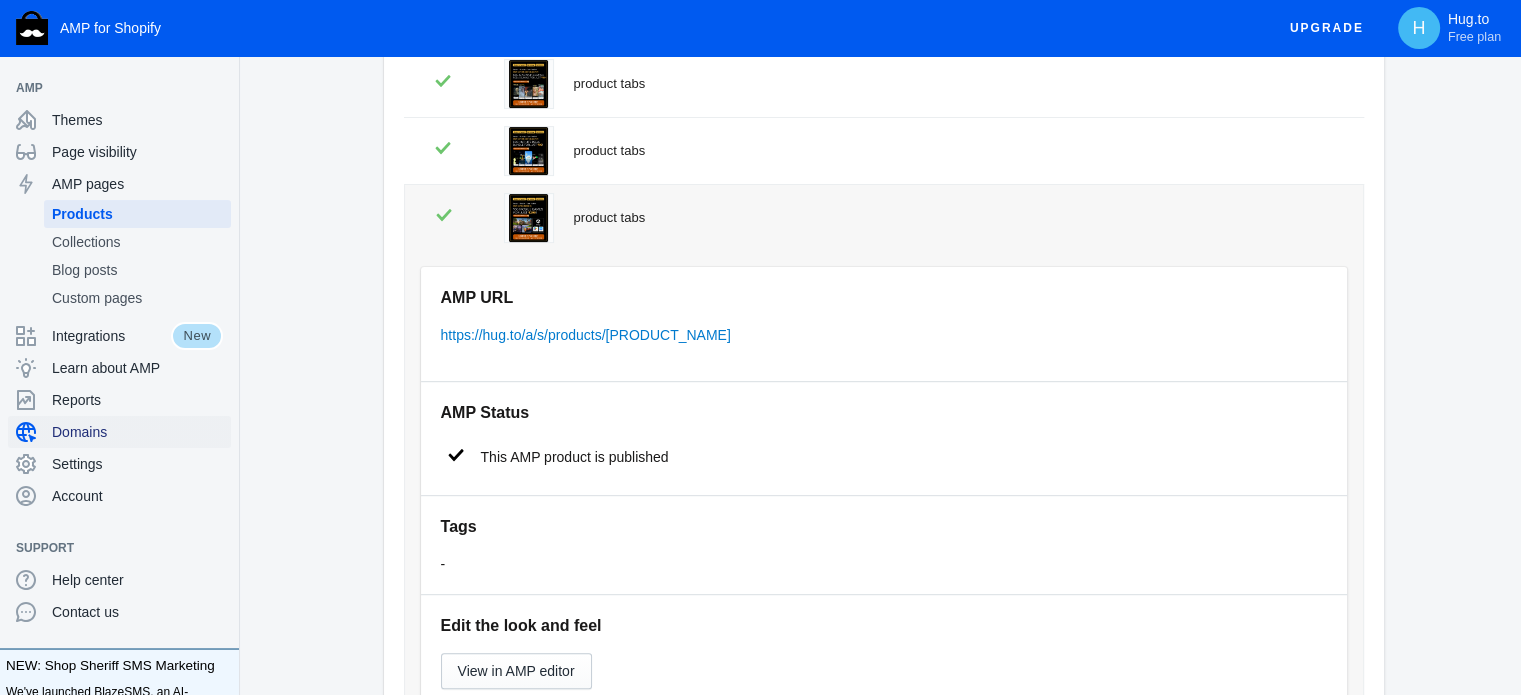 click on "Domains" at bounding box center (137, 432) 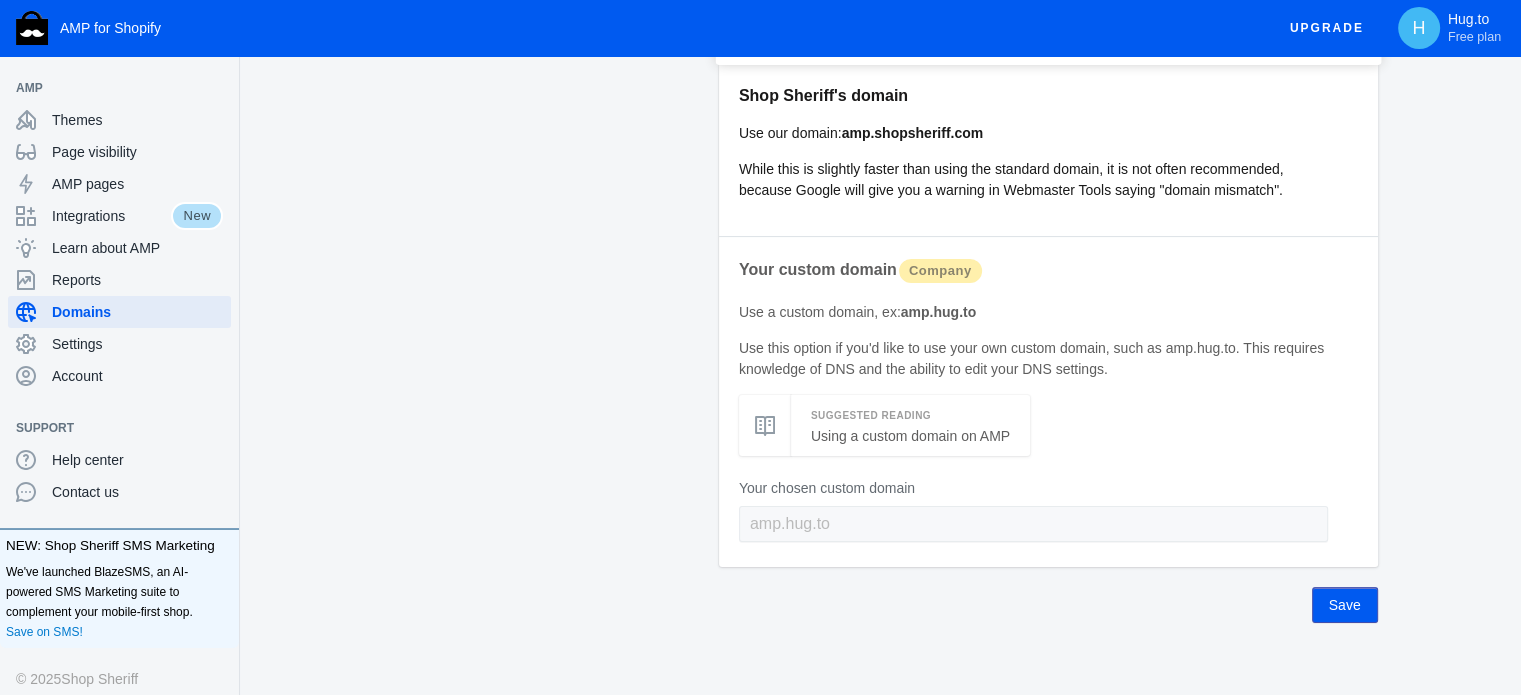 scroll, scrollTop: 251, scrollLeft: 0, axis: vertical 